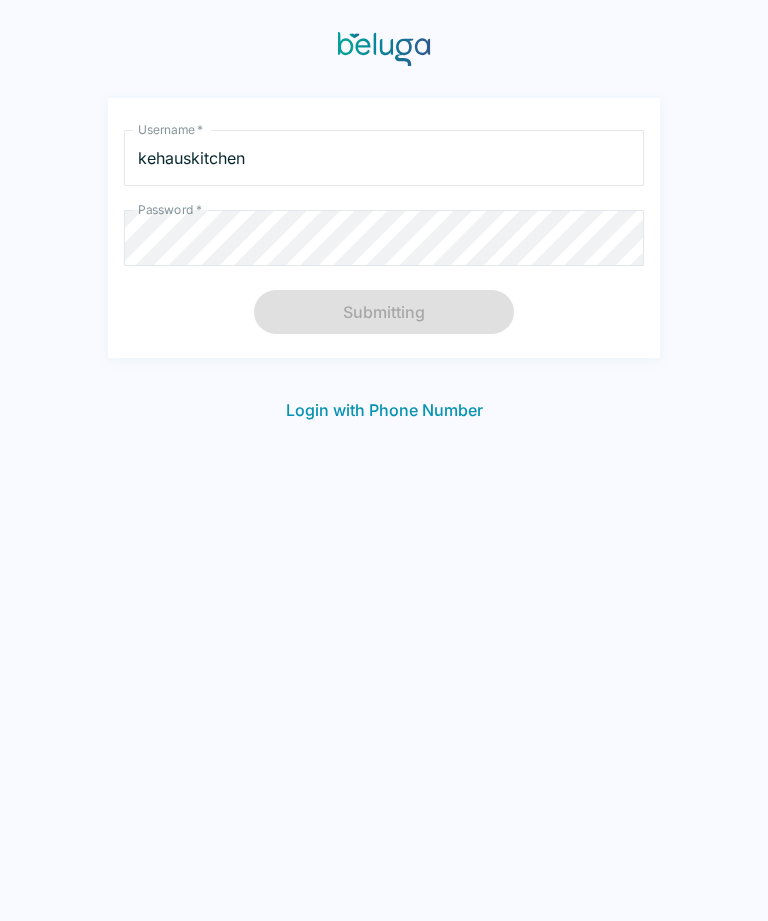 scroll, scrollTop: 0, scrollLeft: 0, axis: both 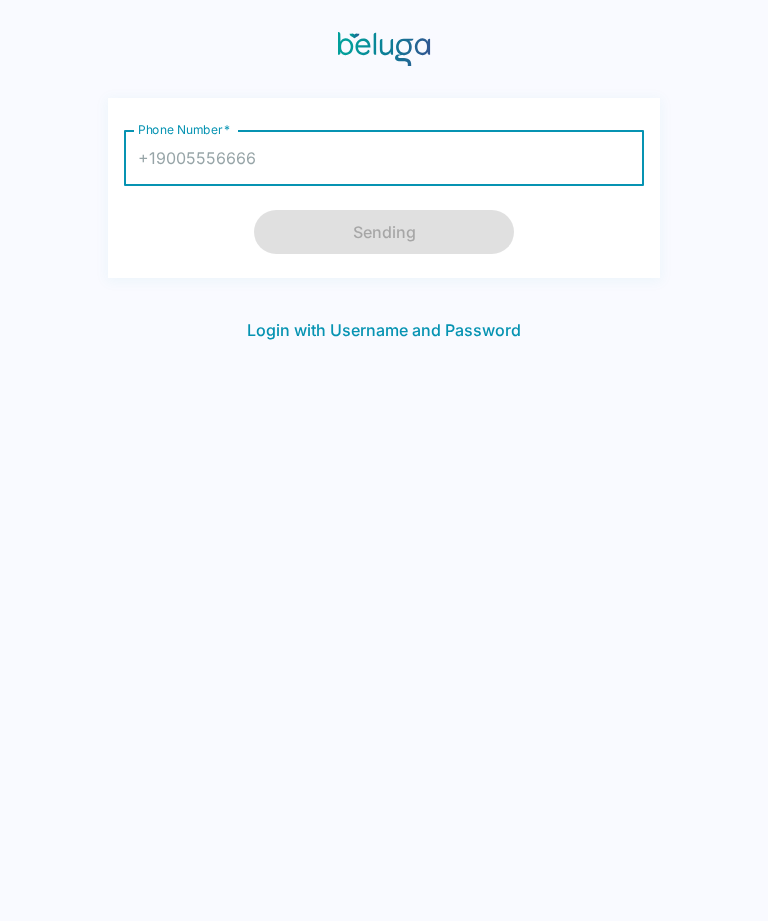 click on "Phone Number   * Phone Number   * Sending Login with Username and Password" at bounding box center [384, 492] 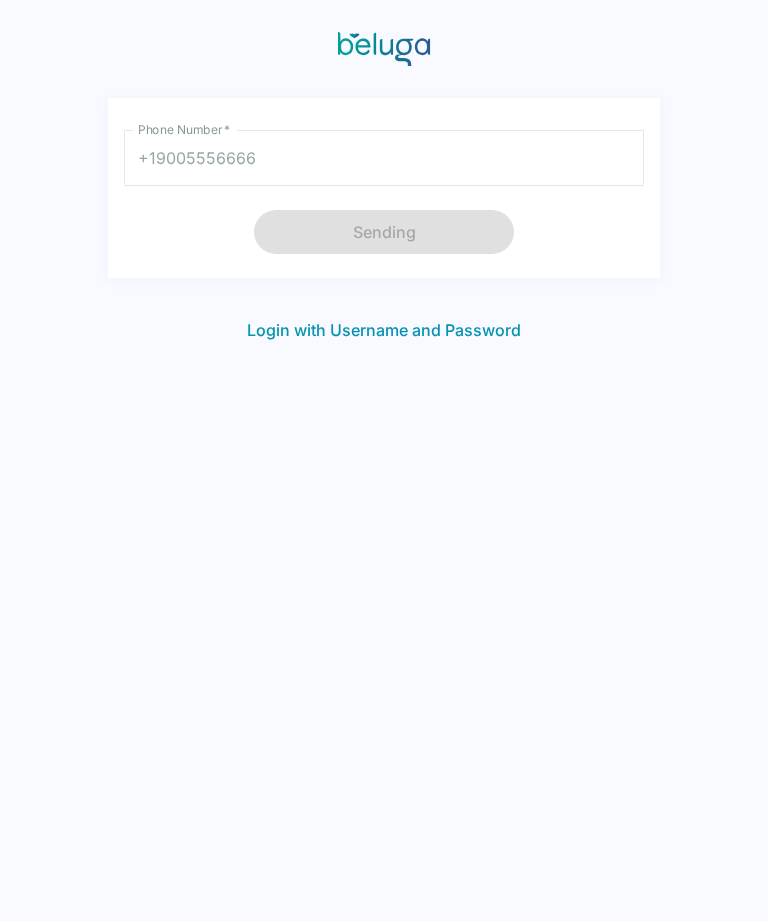 click on "Phone Number   * Phone Number   * Sending Login with Username and Password" at bounding box center [384, 492] 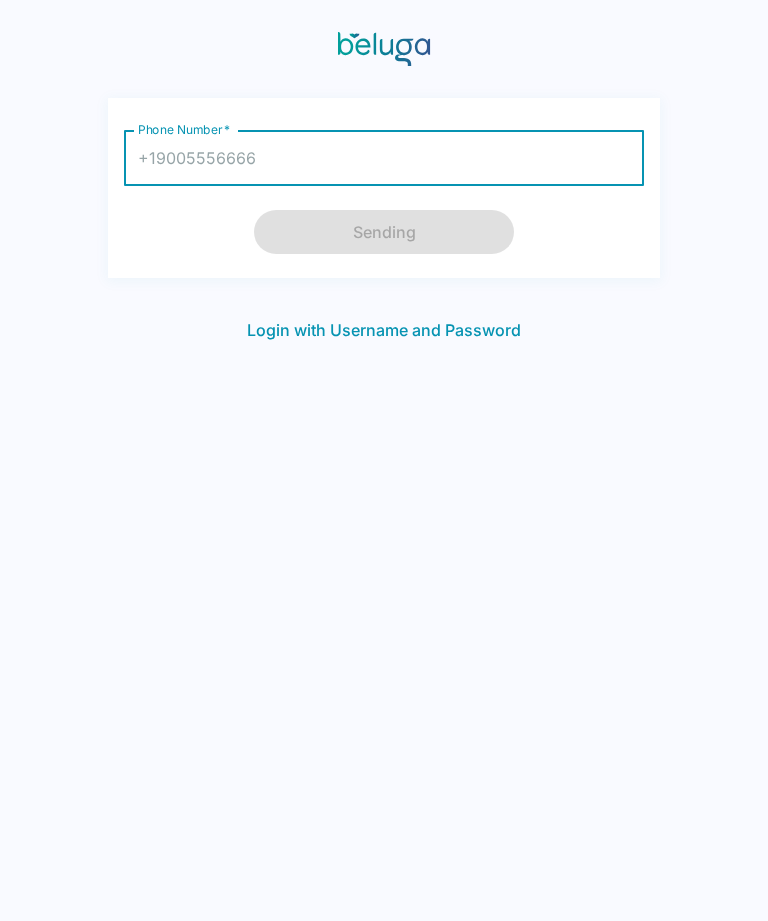 click on "Phone Number   *" at bounding box center (384, 158) 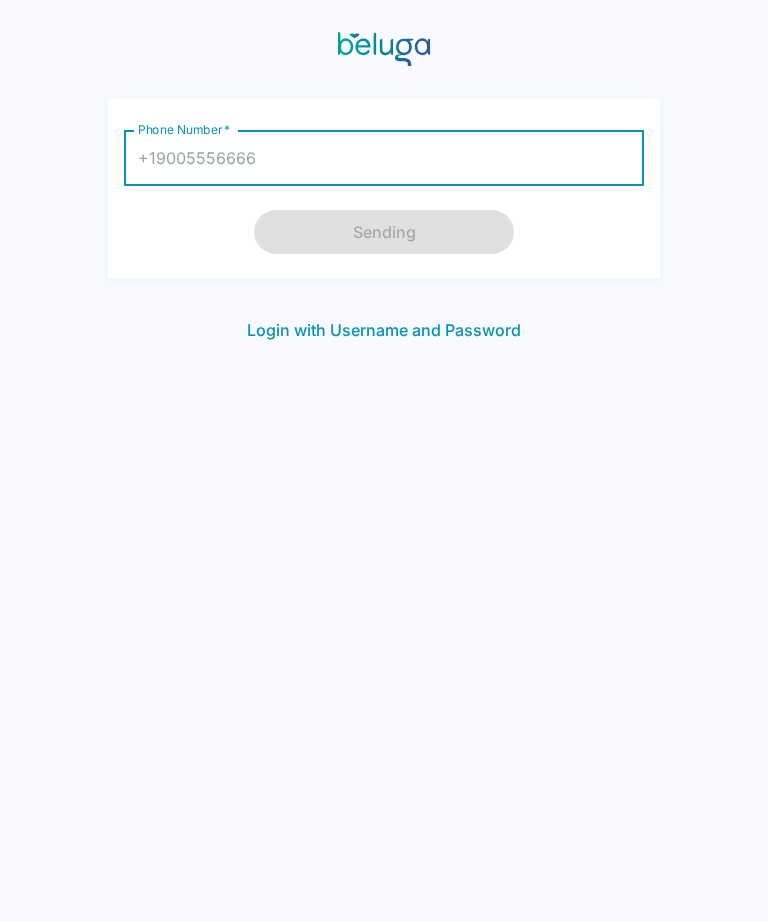 click on "Phone Number   *" at bounding box center (384, 158) 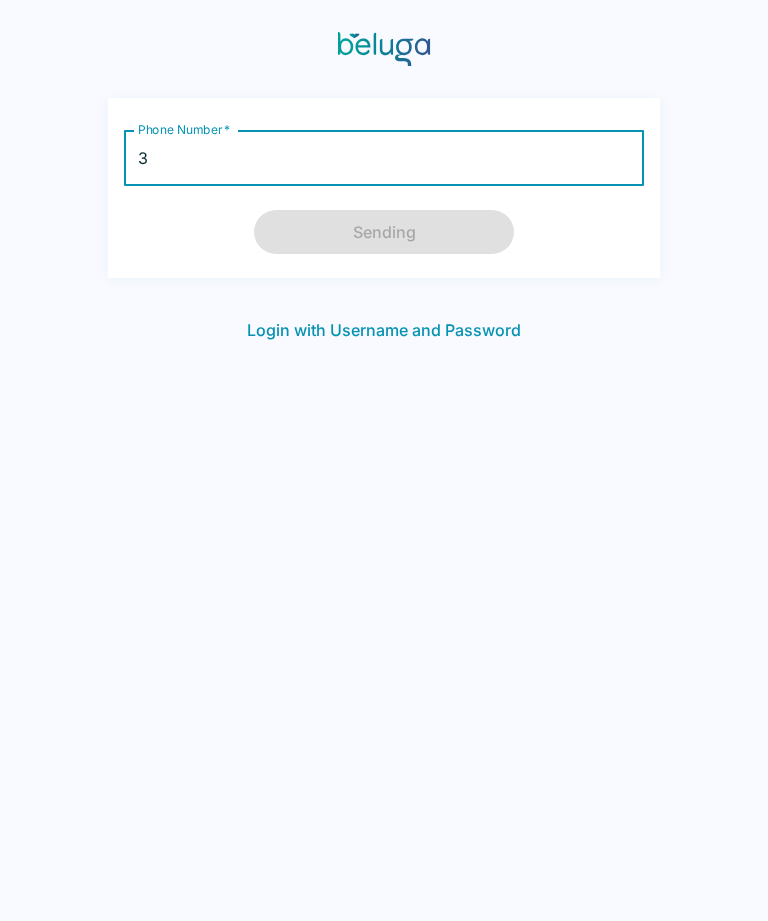 type on "3" 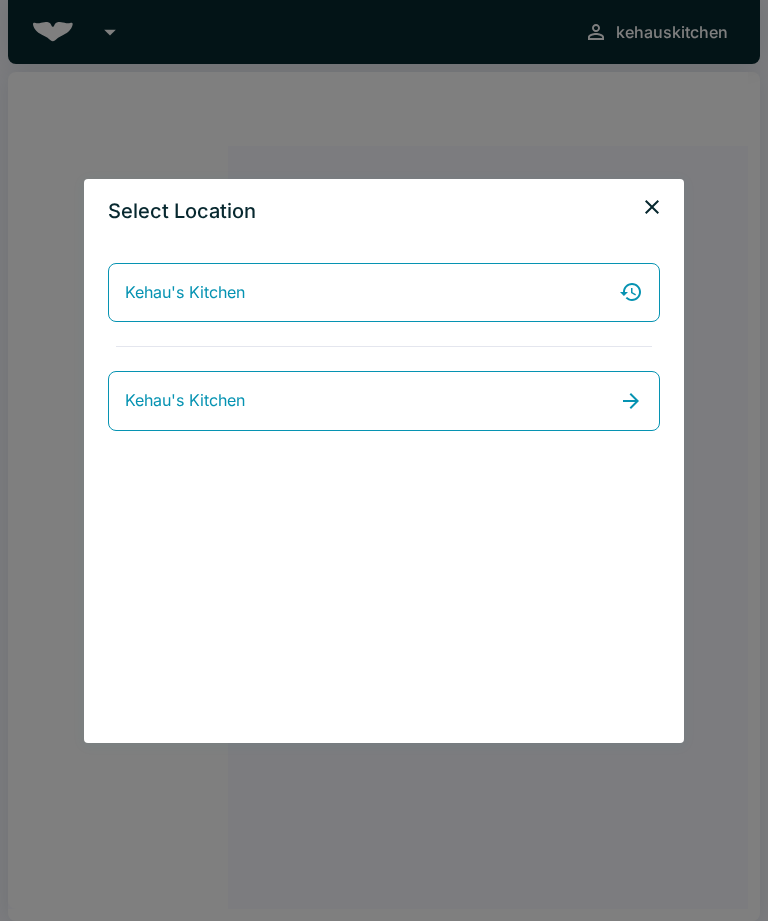 scroll, scrollTop: 0, scrollLeft: 0, axis: both 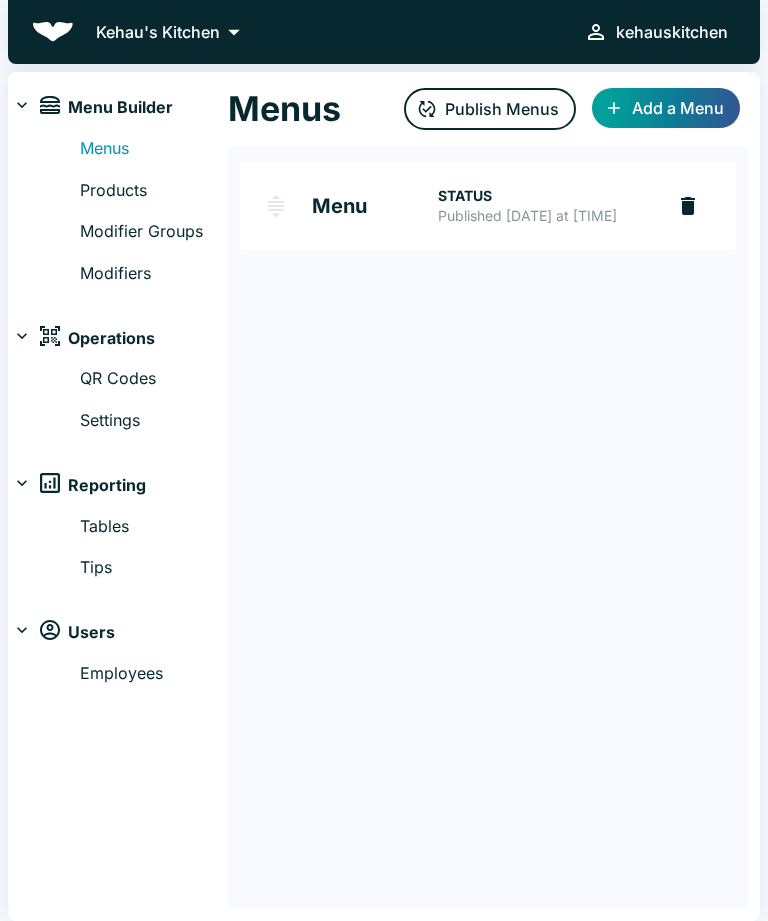 click on "Employees" at bounding box center (154, 674) 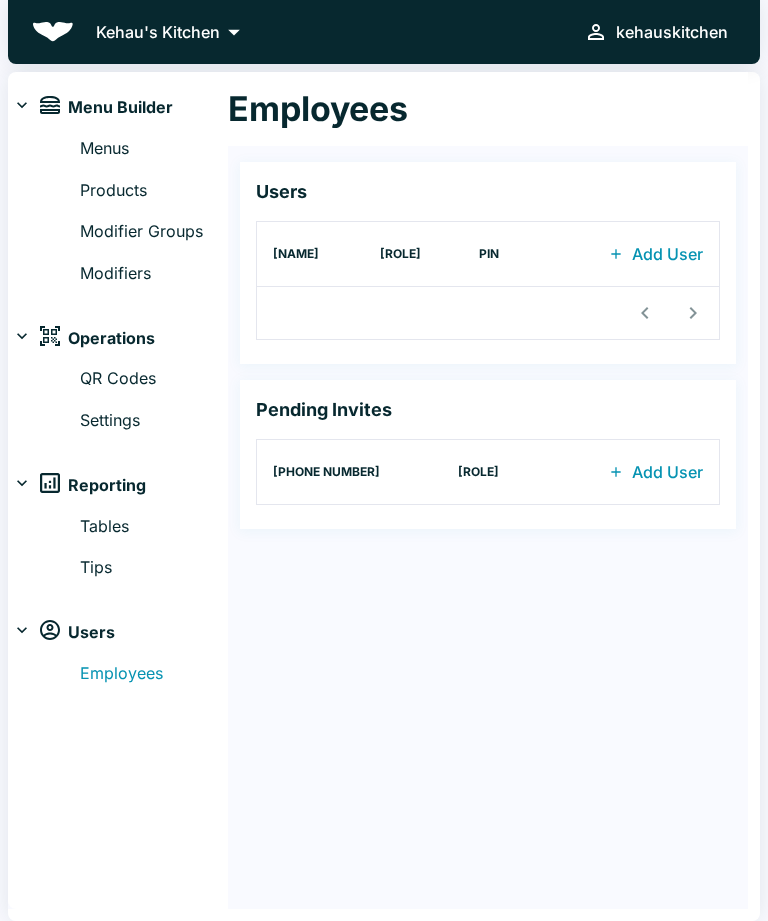 click on "Employees Users [NAME] [ROLE] [PIN] Add User Pending Invites [PHONE NUMBER] [ROLE] Add User" at bounding box center [488, 490] 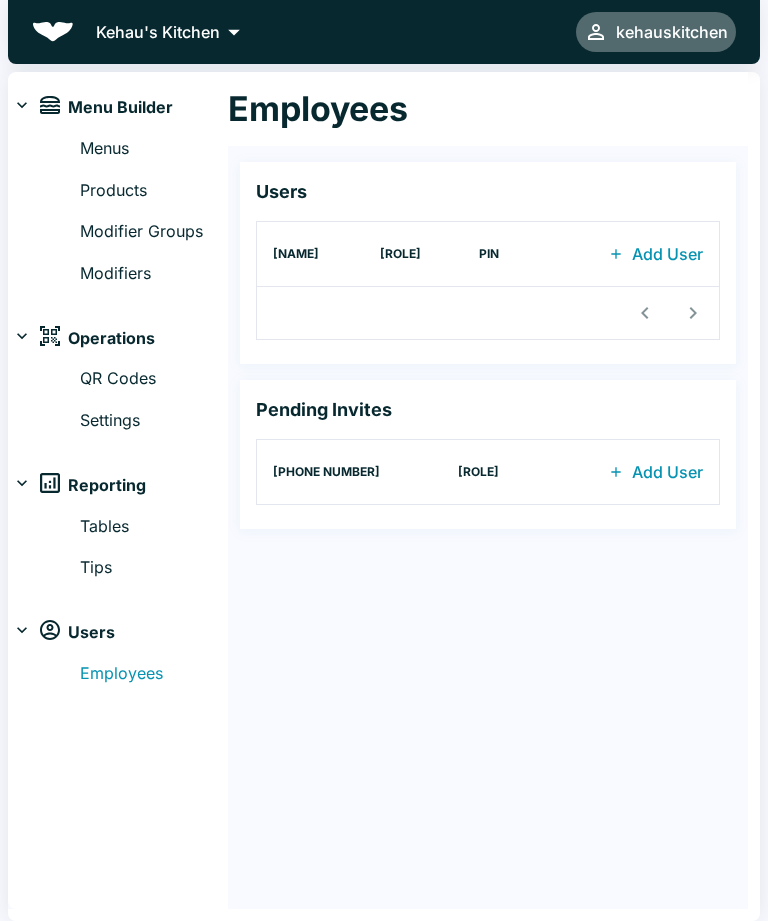 click on "kehauskitchen" at bounding box center (672, 32) 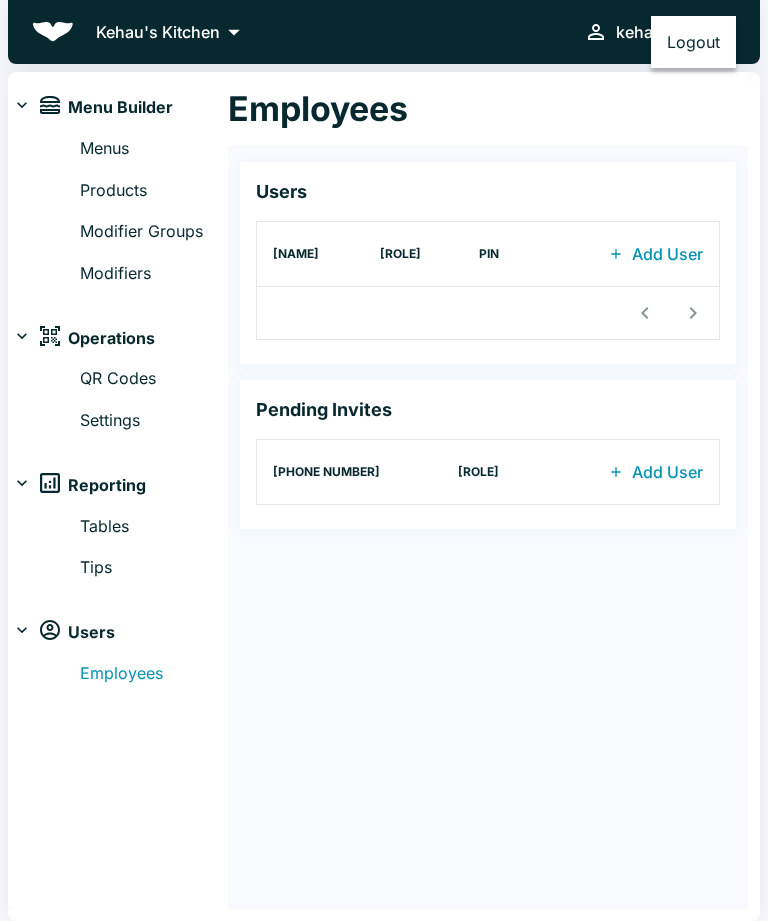 click at bounding box center [384, 460] 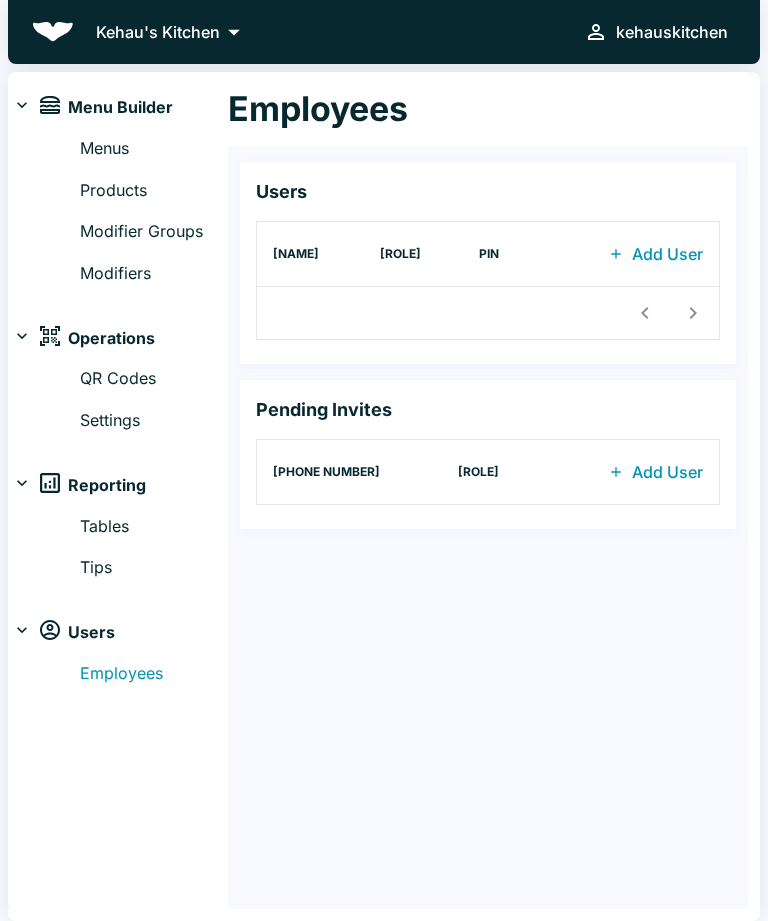 click 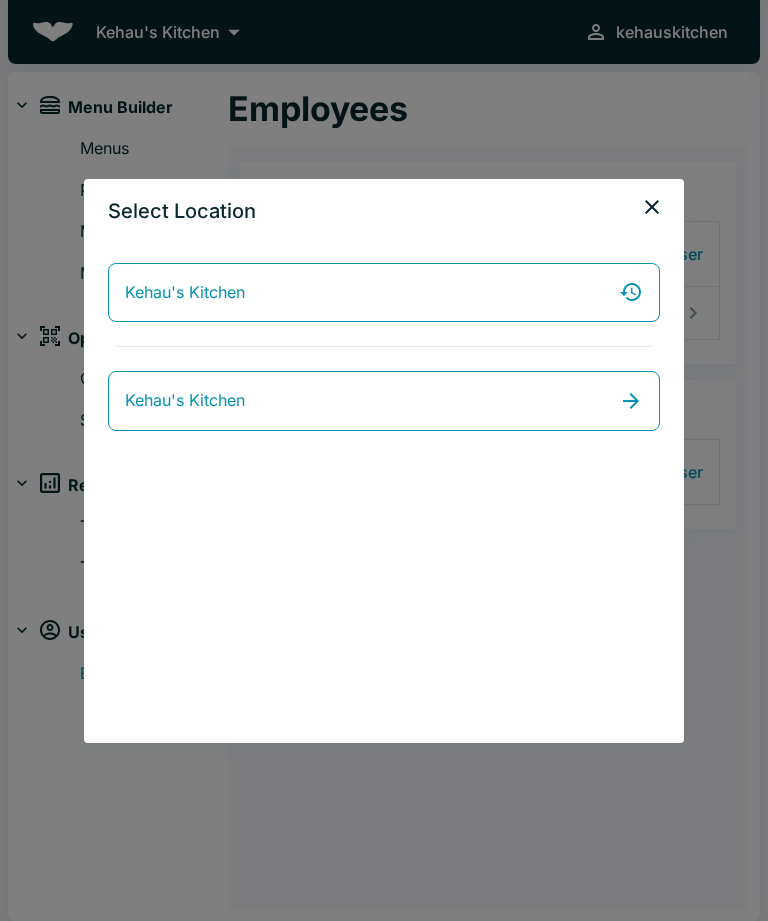 click on "Kehau's Kitchen" at bounding box center [384, 293] 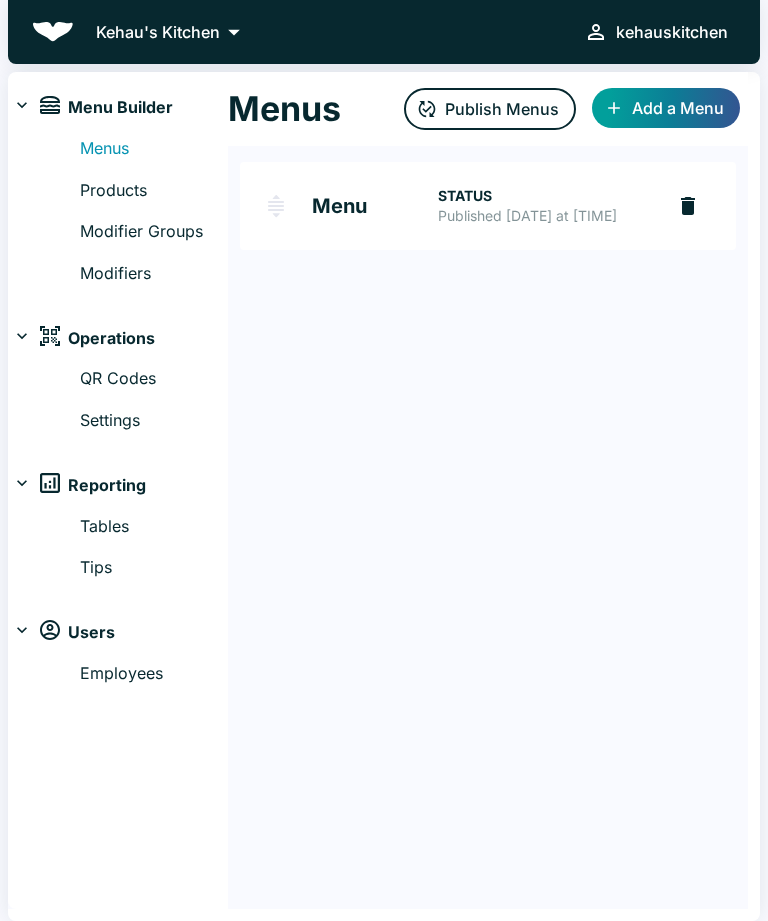 scroll, scrollTop: 0, scrollLeft: 0, axis: both 